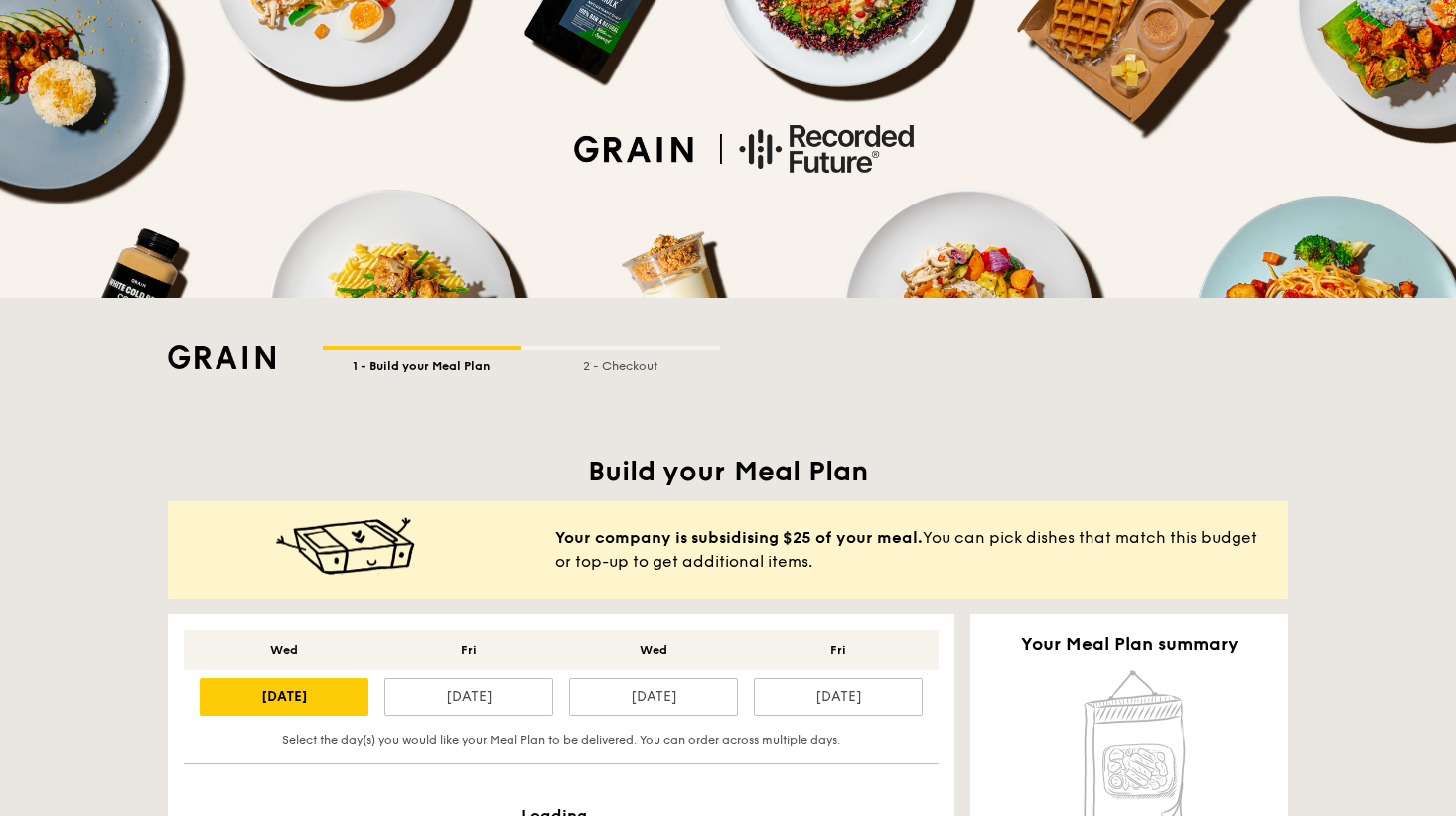 scroll, scrollTop: 0, scrollLeft: 0, axis: both 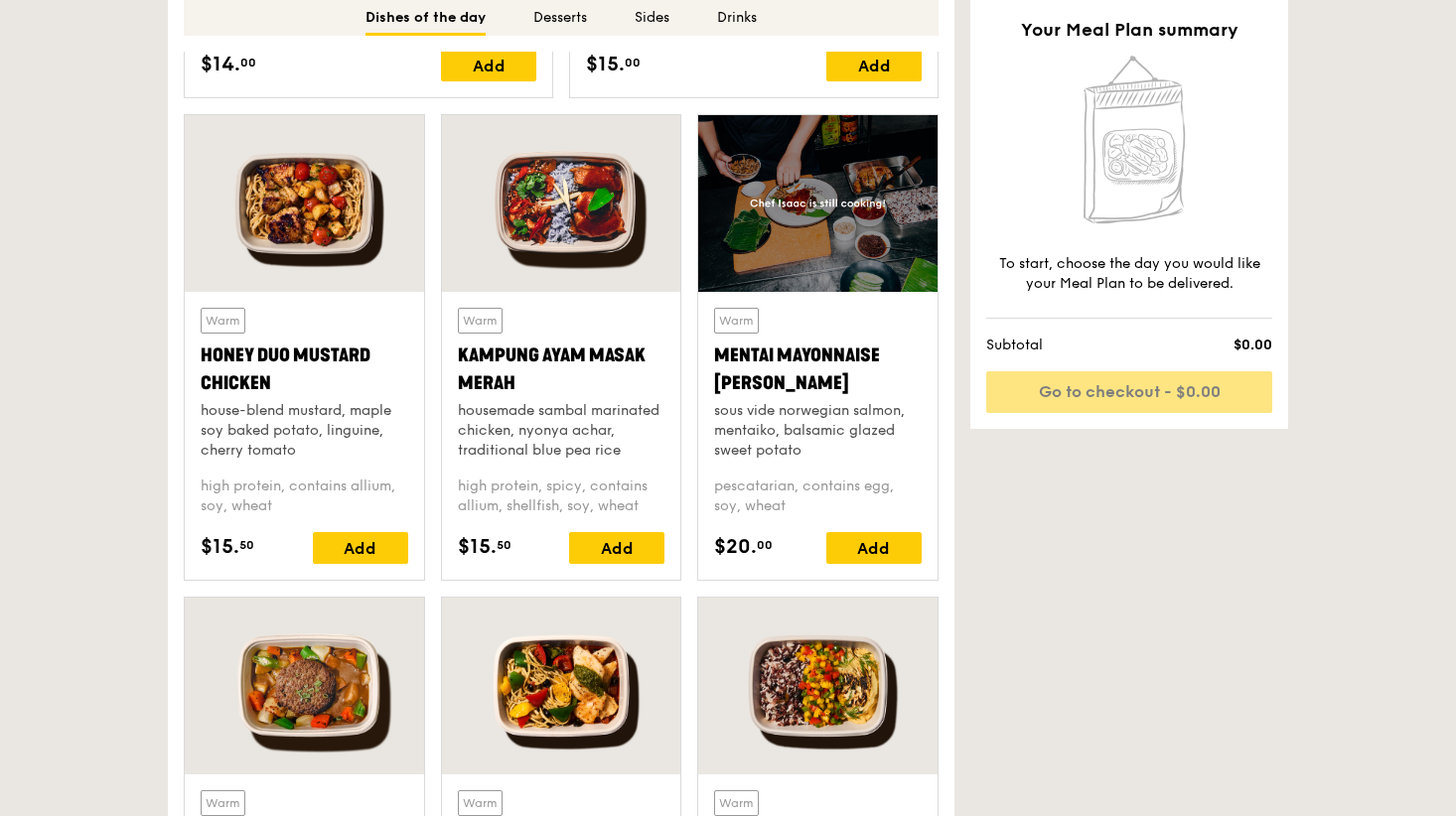 drag, startPoint x: 621, startPoint y: 546, endPoint x: 660, endPoint y: 529, distance: 42.544095 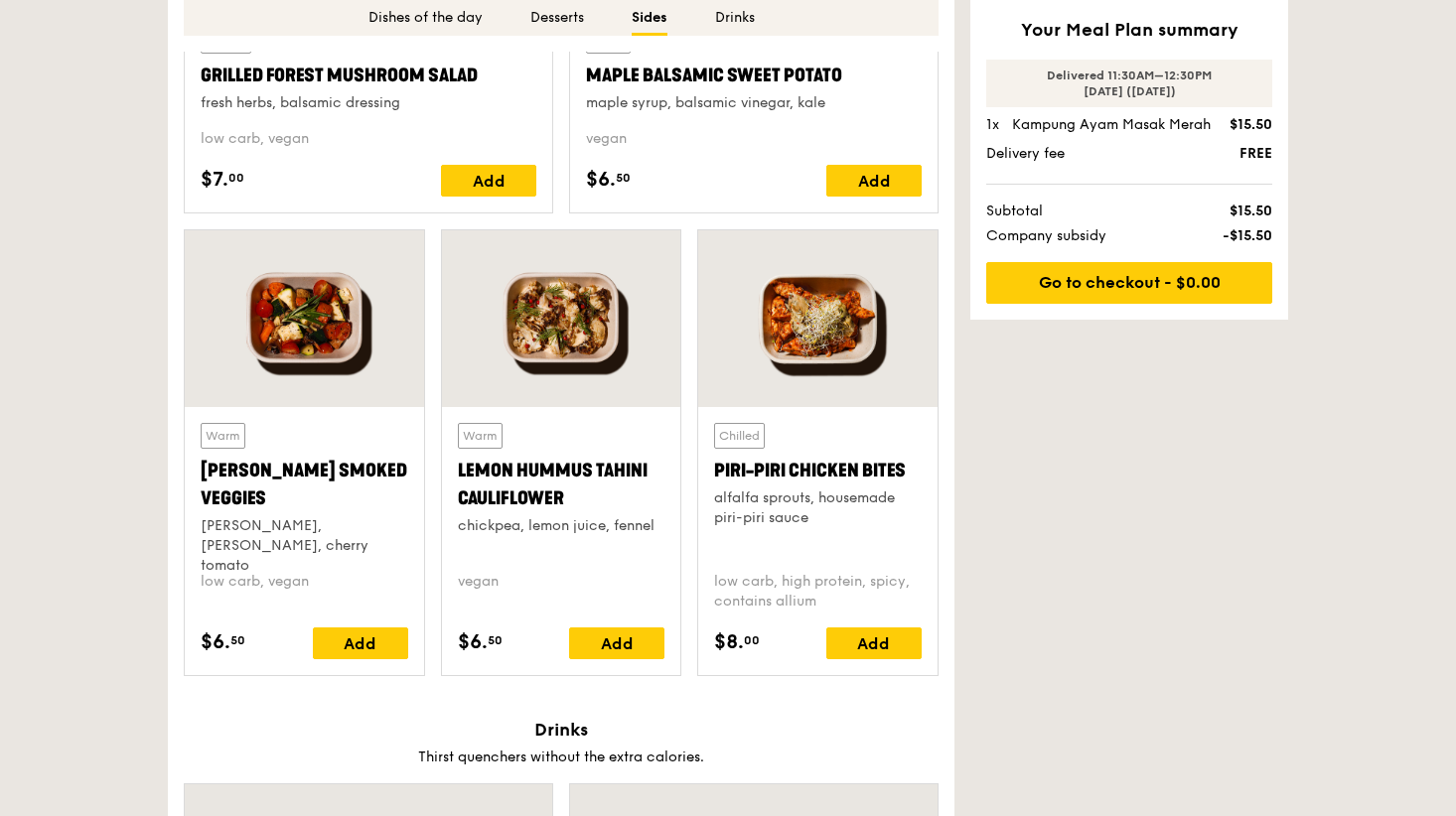 scroll, scrollTop: 3819, scrollLeft: 0, axis: vertical 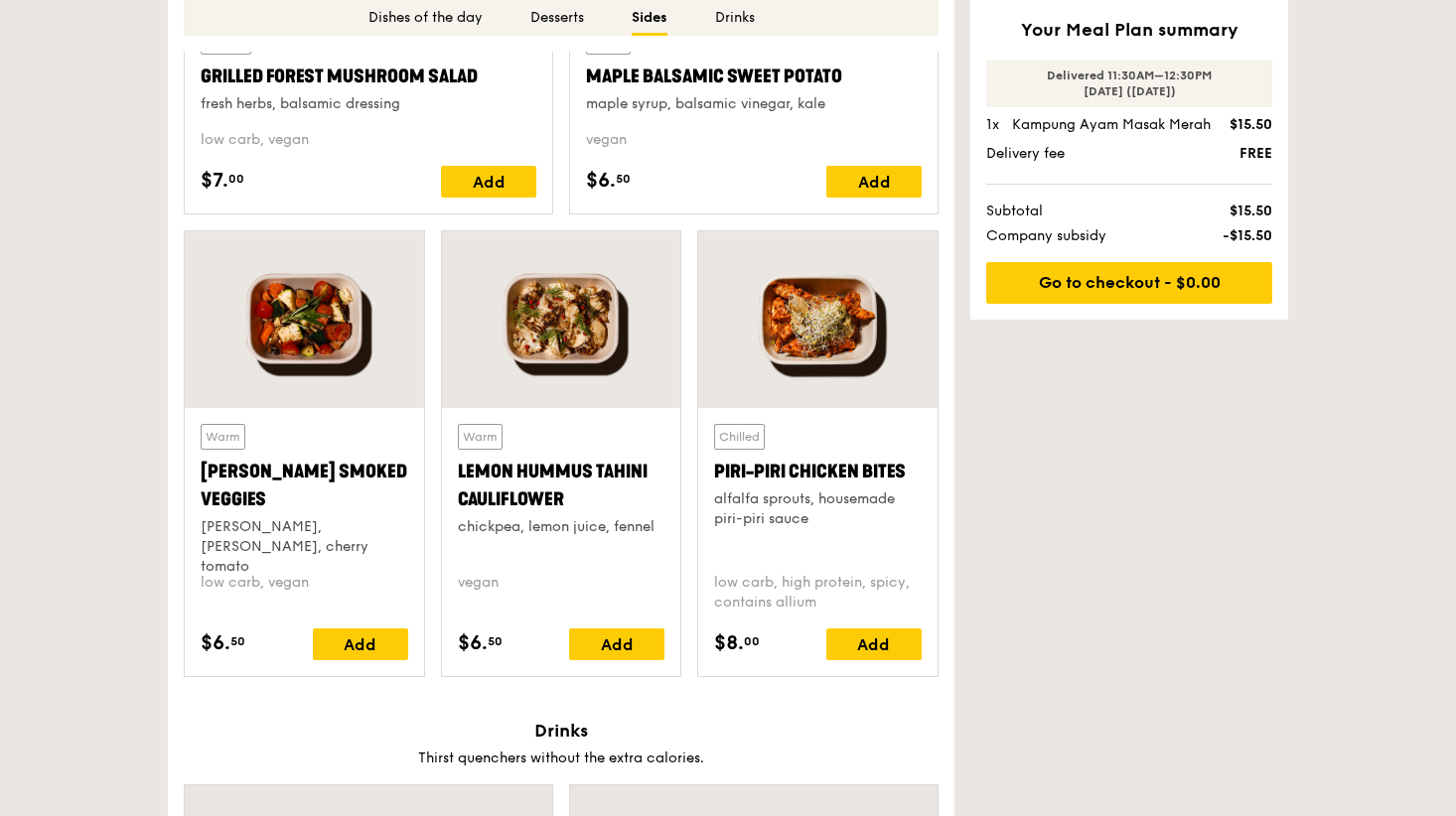 click on "Add" at bounding box center [361, 644] 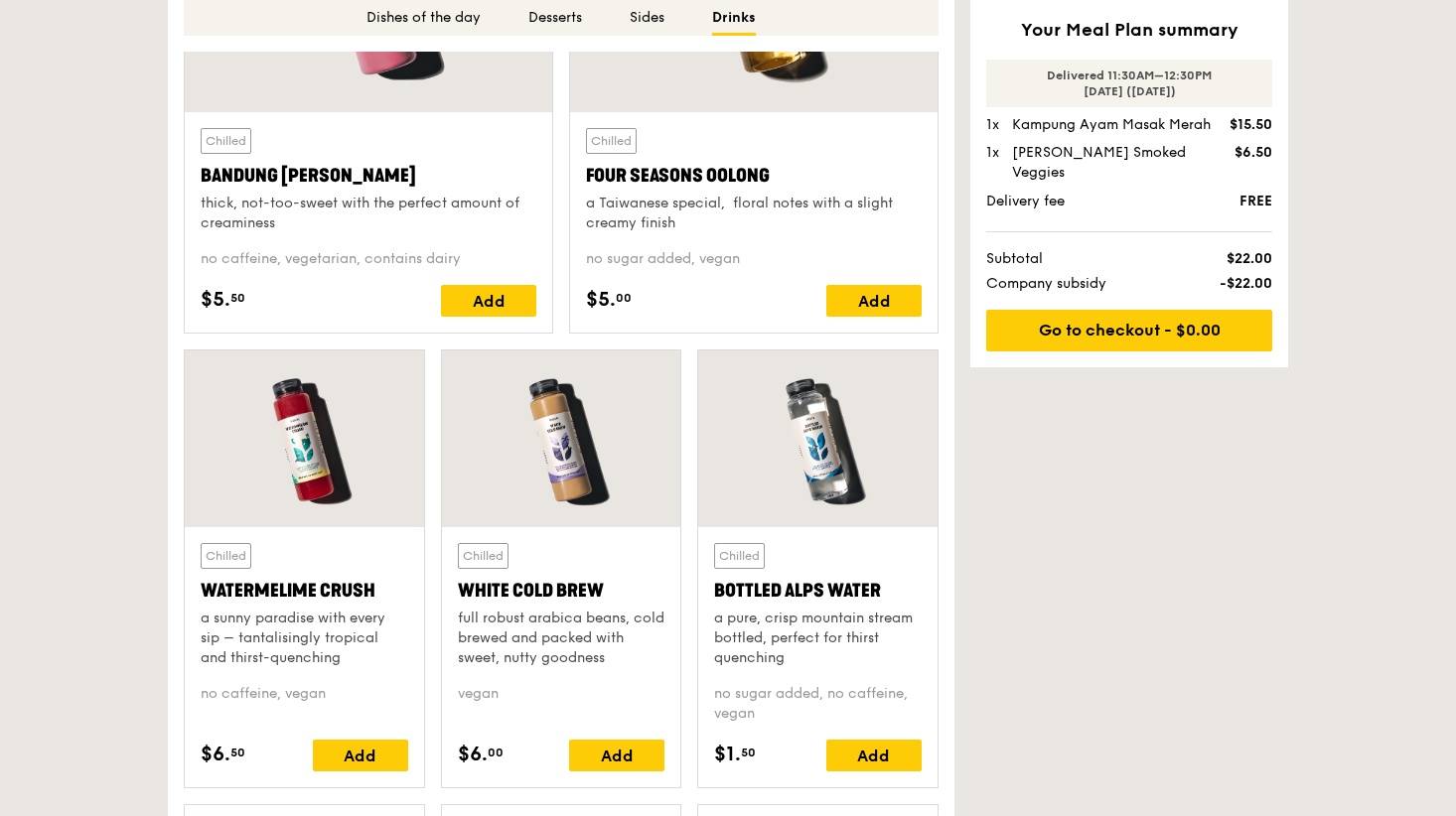 scroll, scrollTop: 4891, scrollLeft: 0, axis: vertical 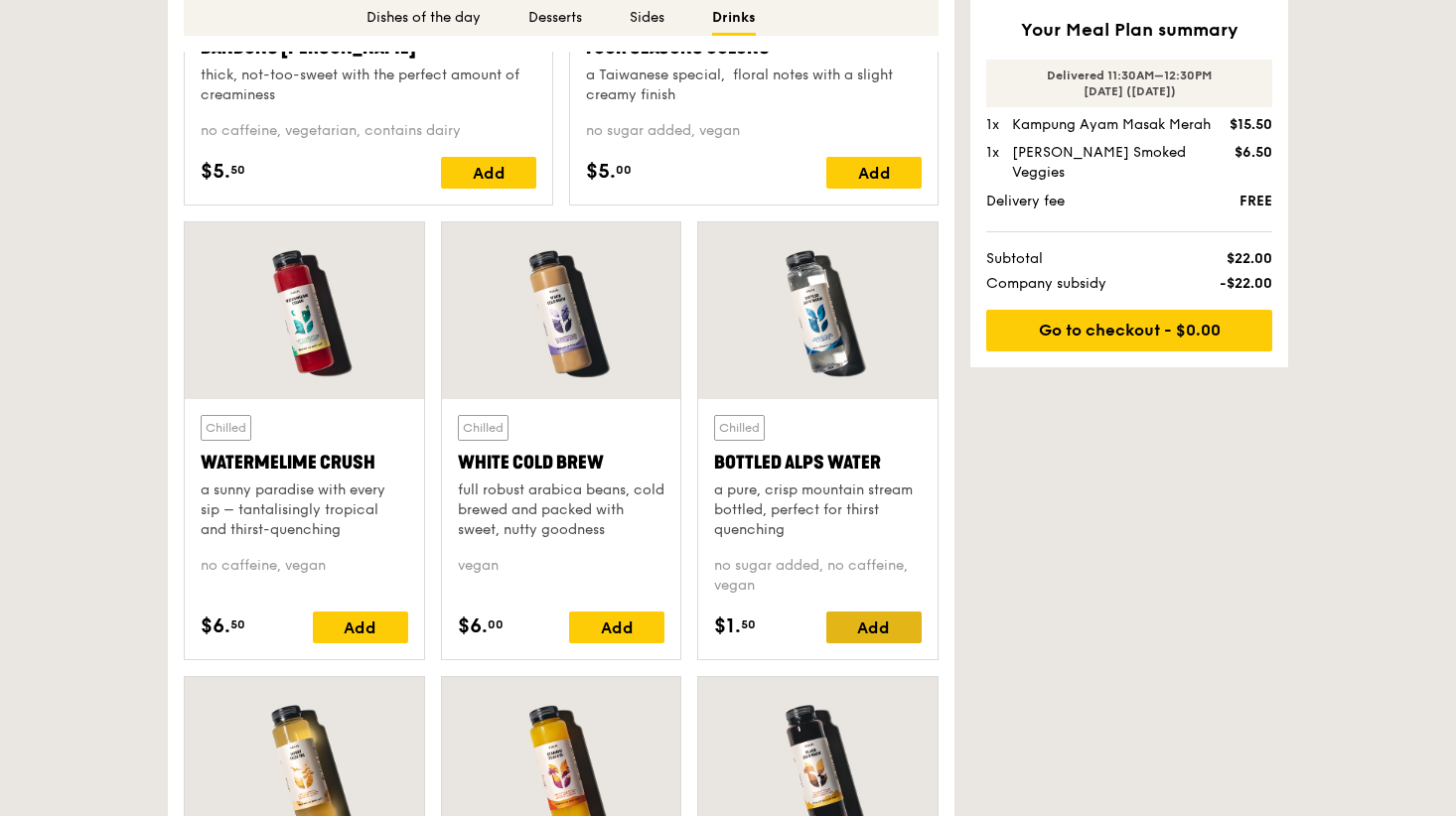 click on "Add" at bounding box center [874, 627] 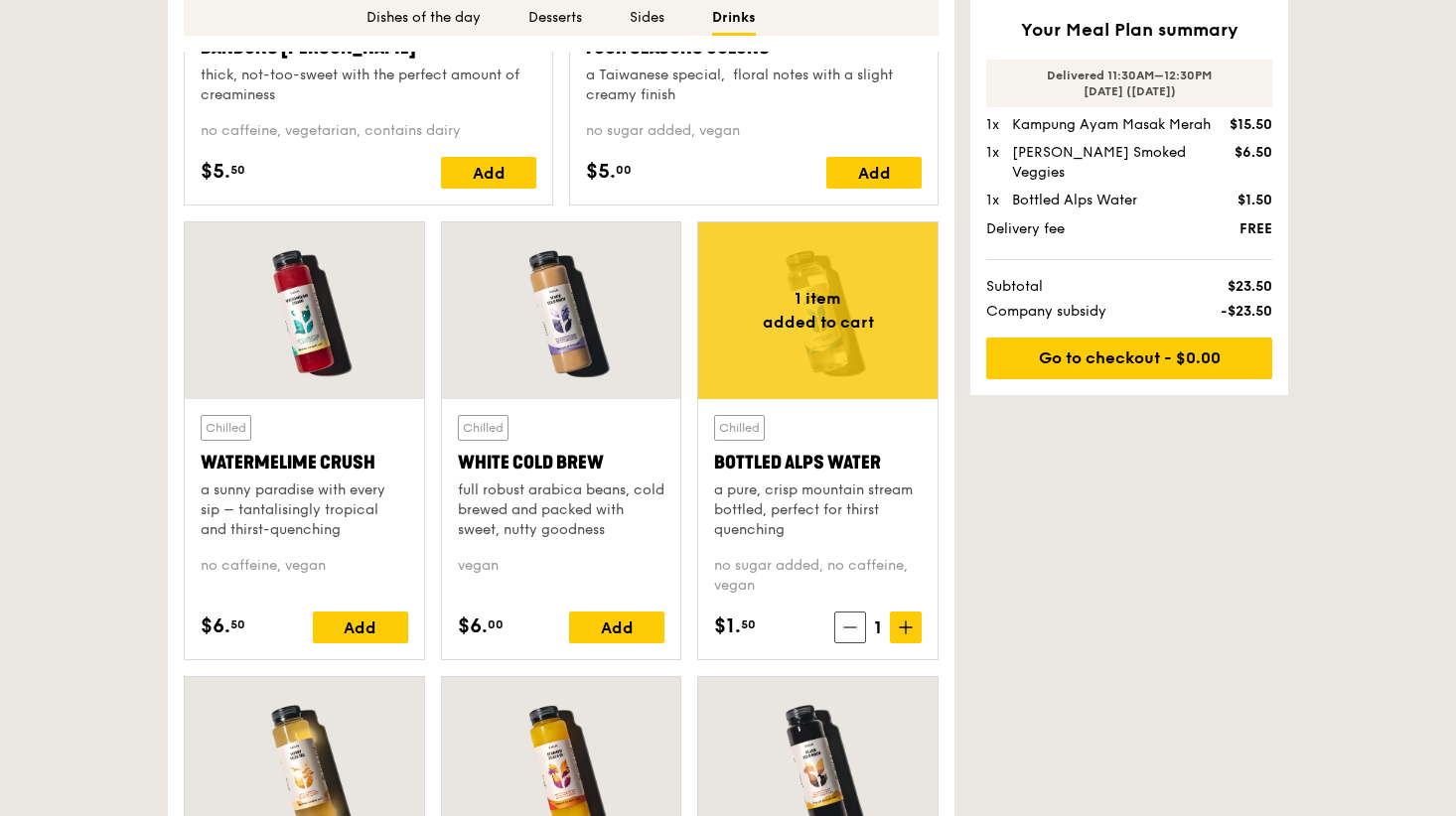 drag, startPoint x: 909, startPoint y: 629, endPoint x: 924, endPoint y: 619, distance: 18.027756 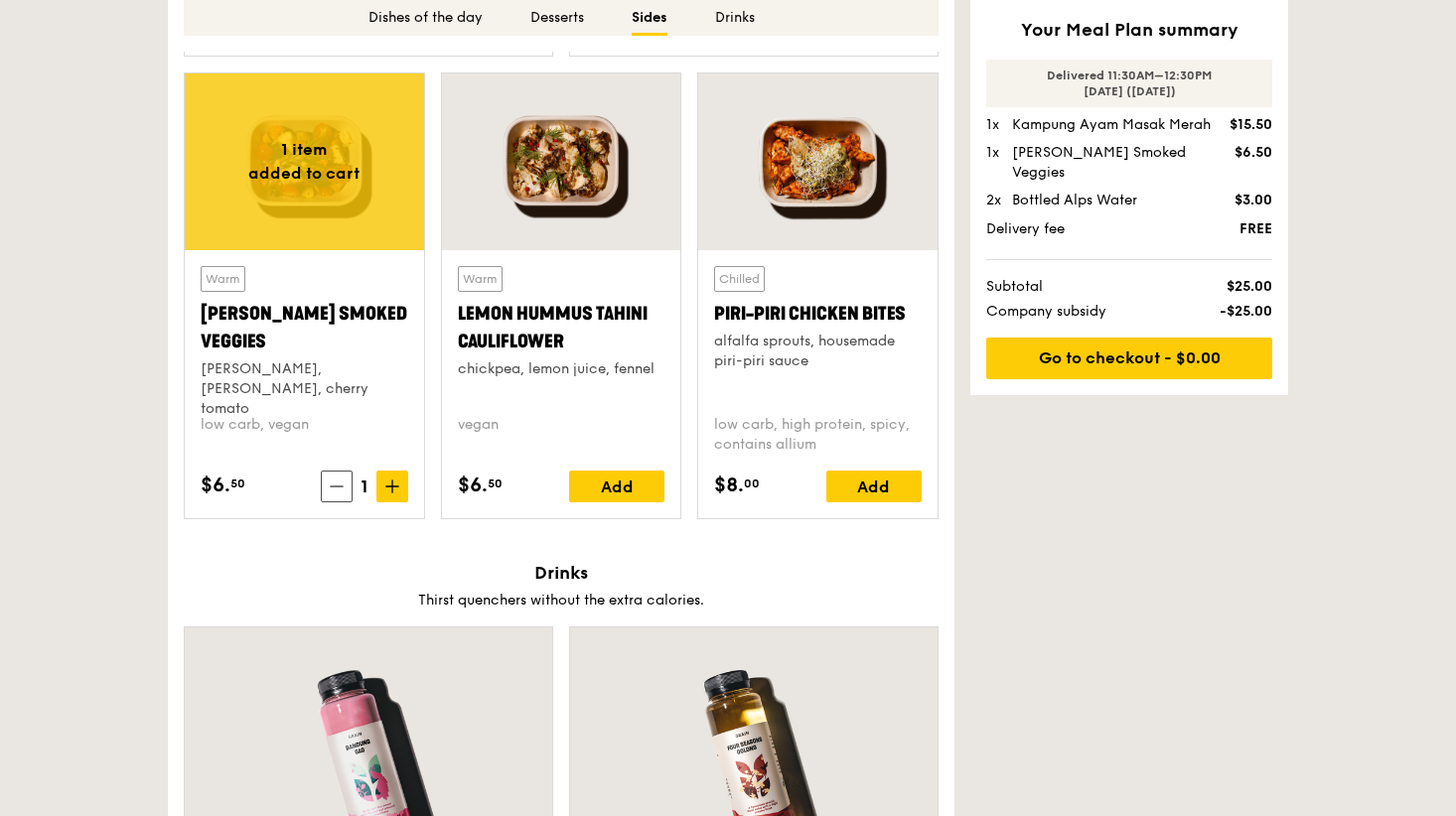 scroll, scrollTop: 3817, scrollLeft: 0, axis: vertical 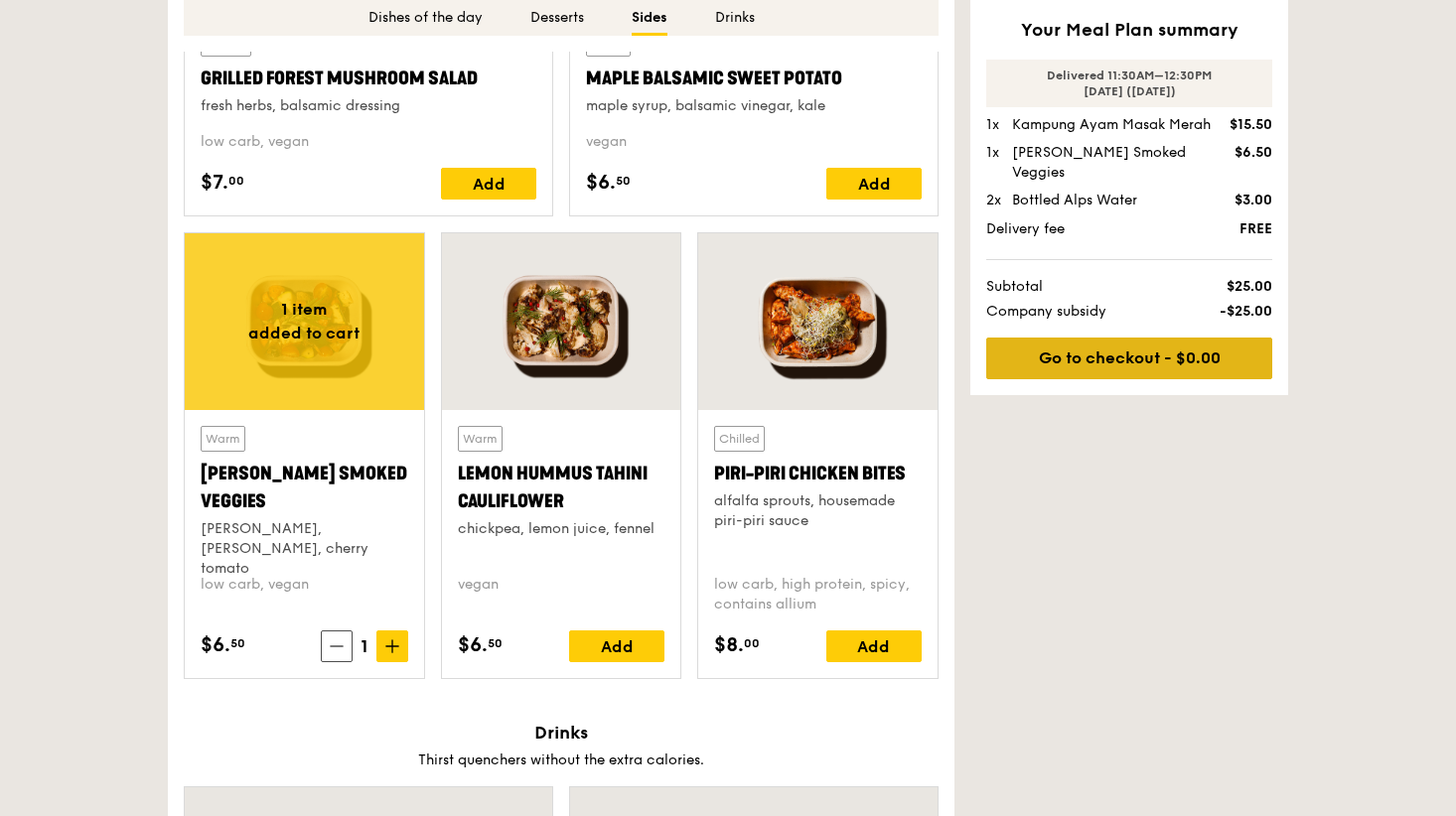 click on "Go to checkout - $0.00" at bounding box center (1129, 358) 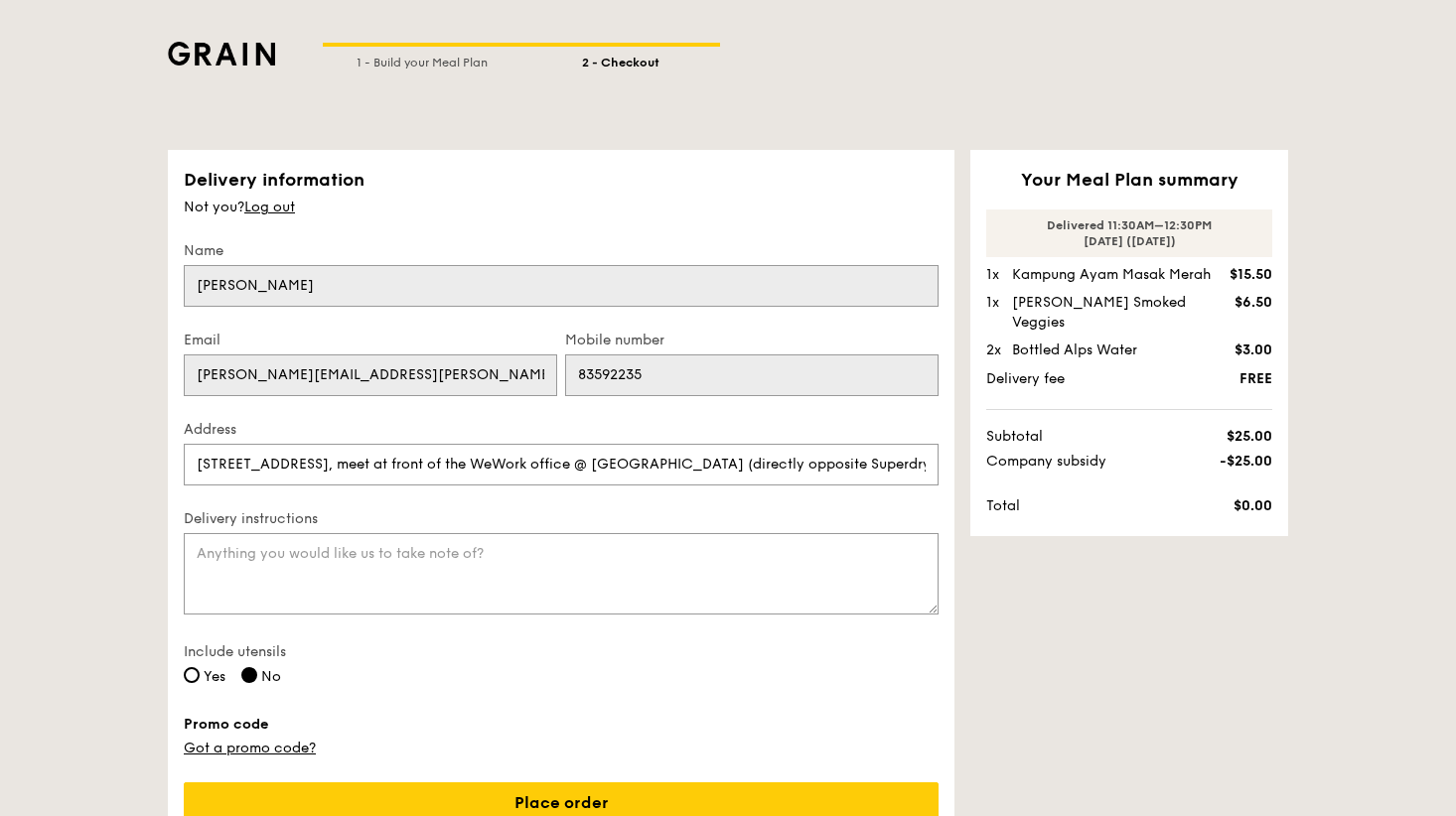 scroll, scrollTop: 177, scrollLeft: 0, axis: vertical 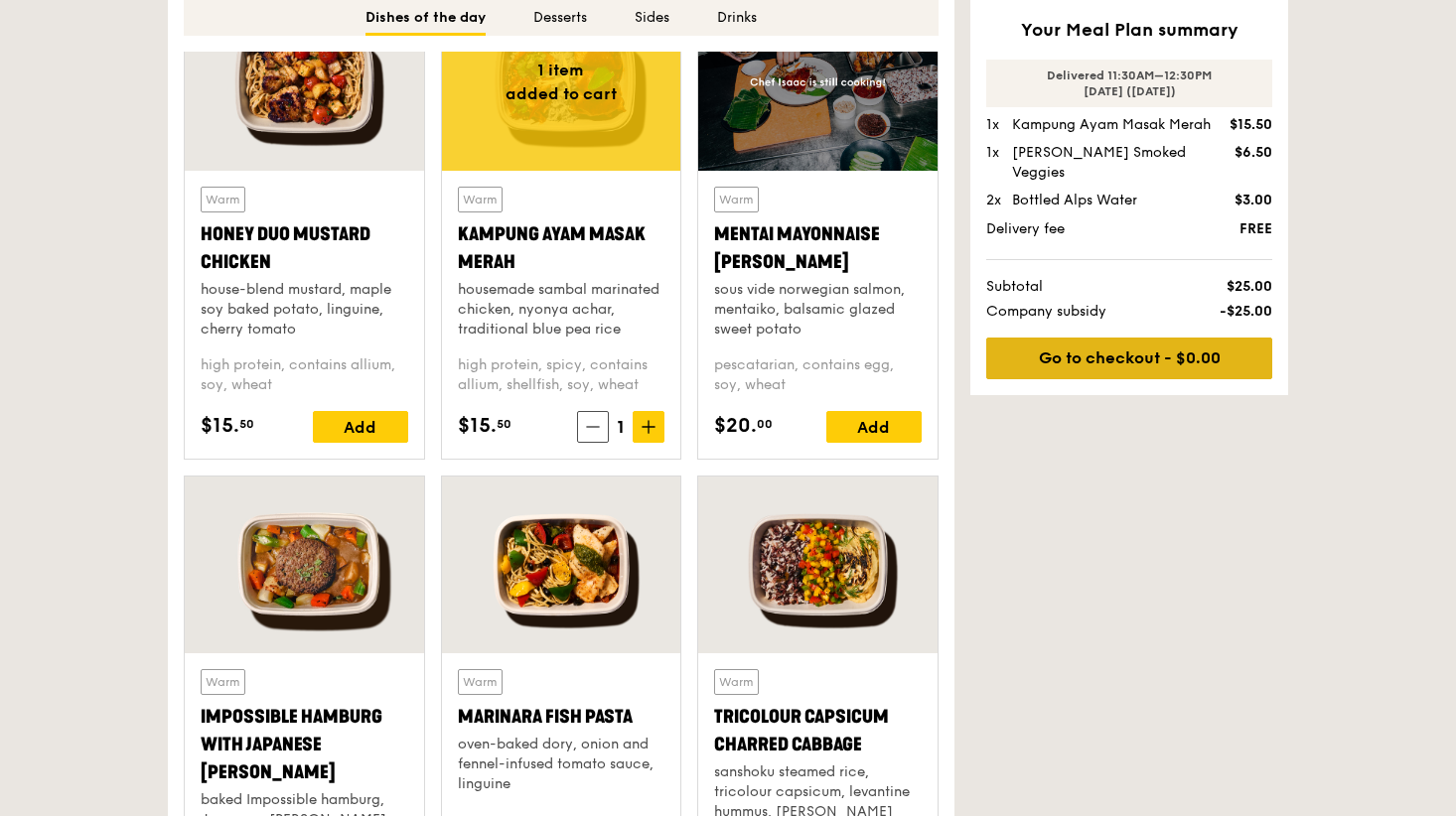 click on "Go to checkout - $0.00" at bounding box center [1129, 358] 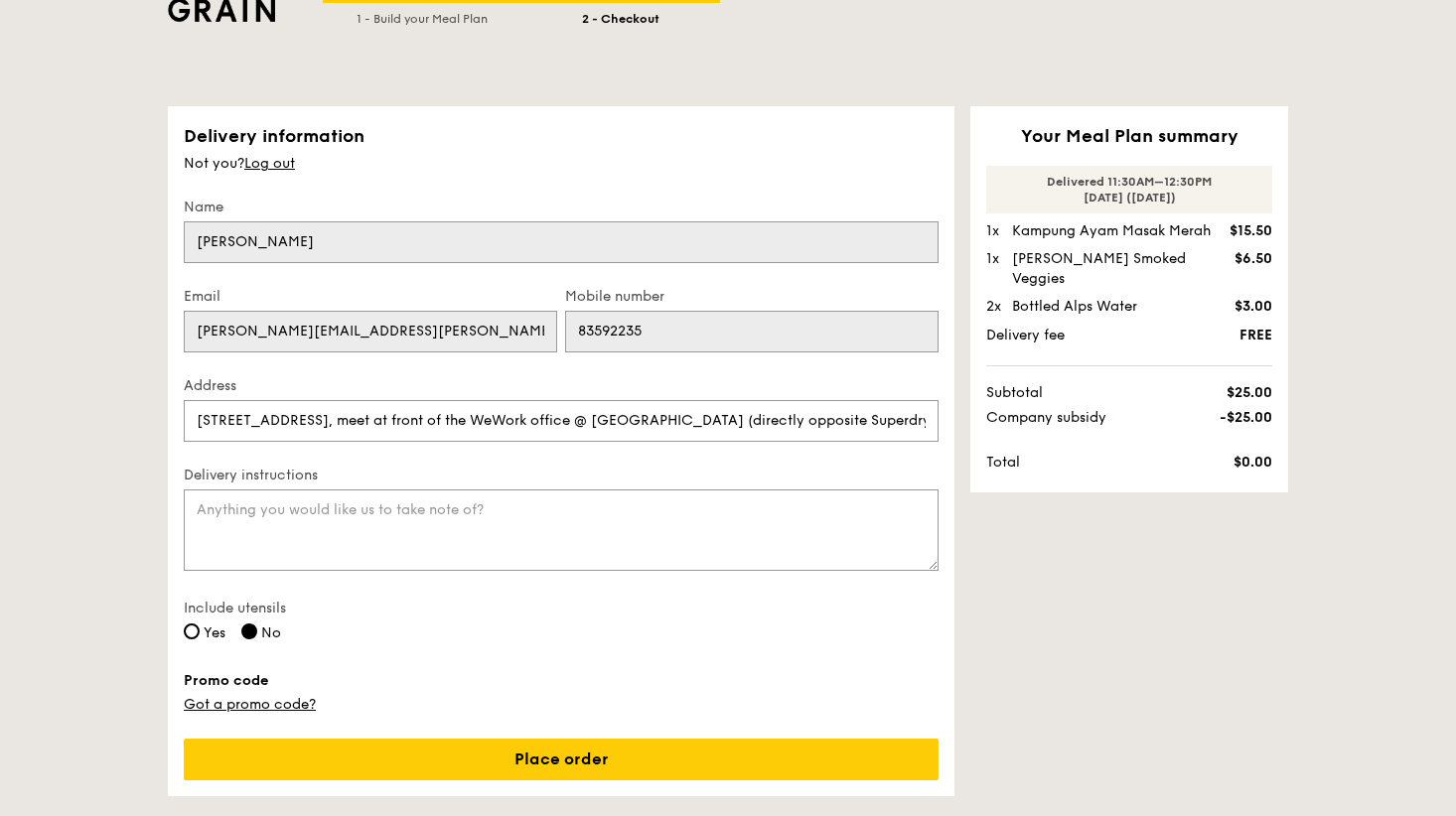 scroll, scrollTop: 70, scrollLeft: 0, axis: vertical 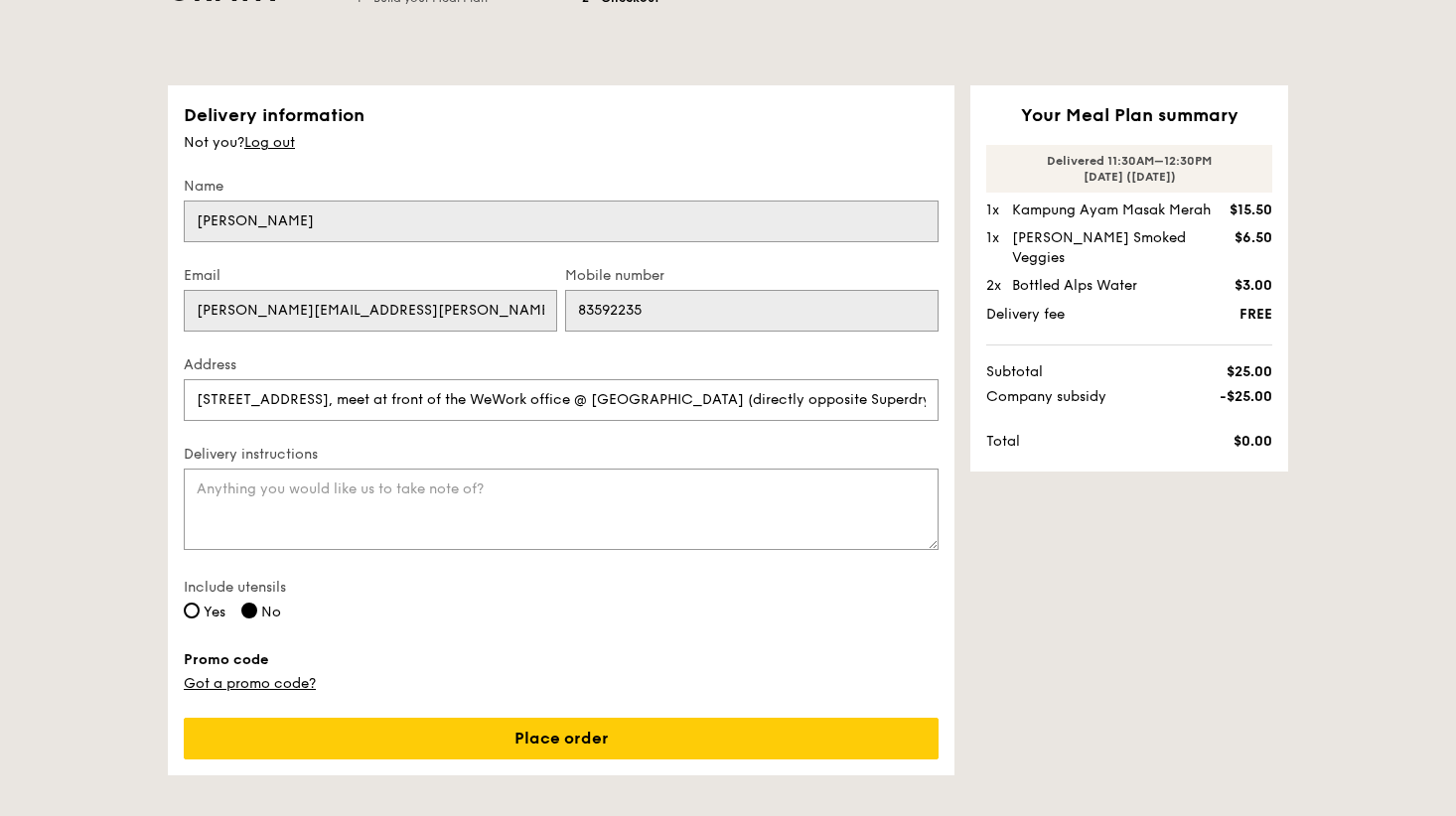 click on "Include utensils Yes No" at bounding box center (561, 602) 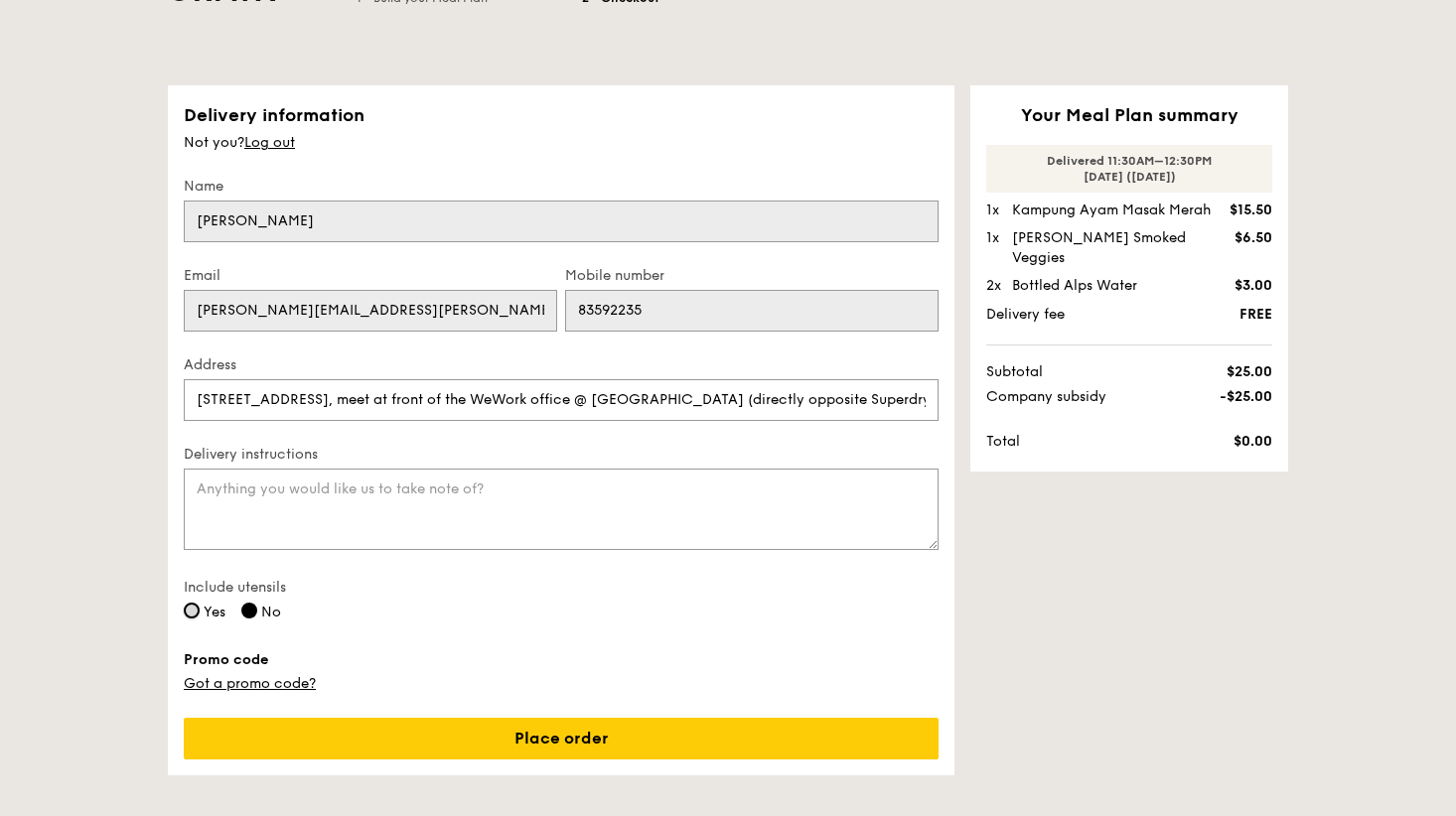 click on "Yes" at bounding box center (192, 611) 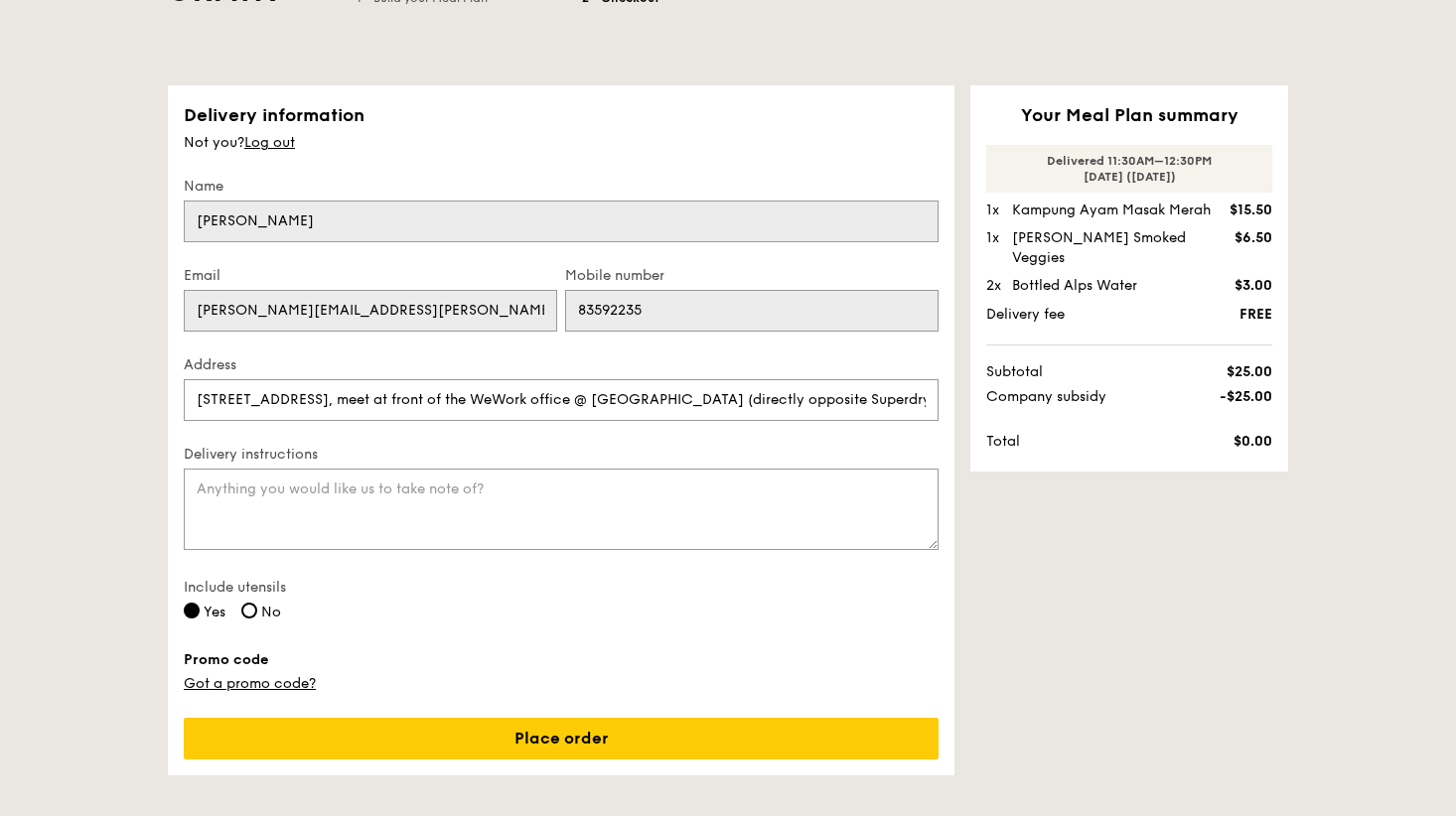 click on "Include utensils Yes No" at bounding box center (561, 602) 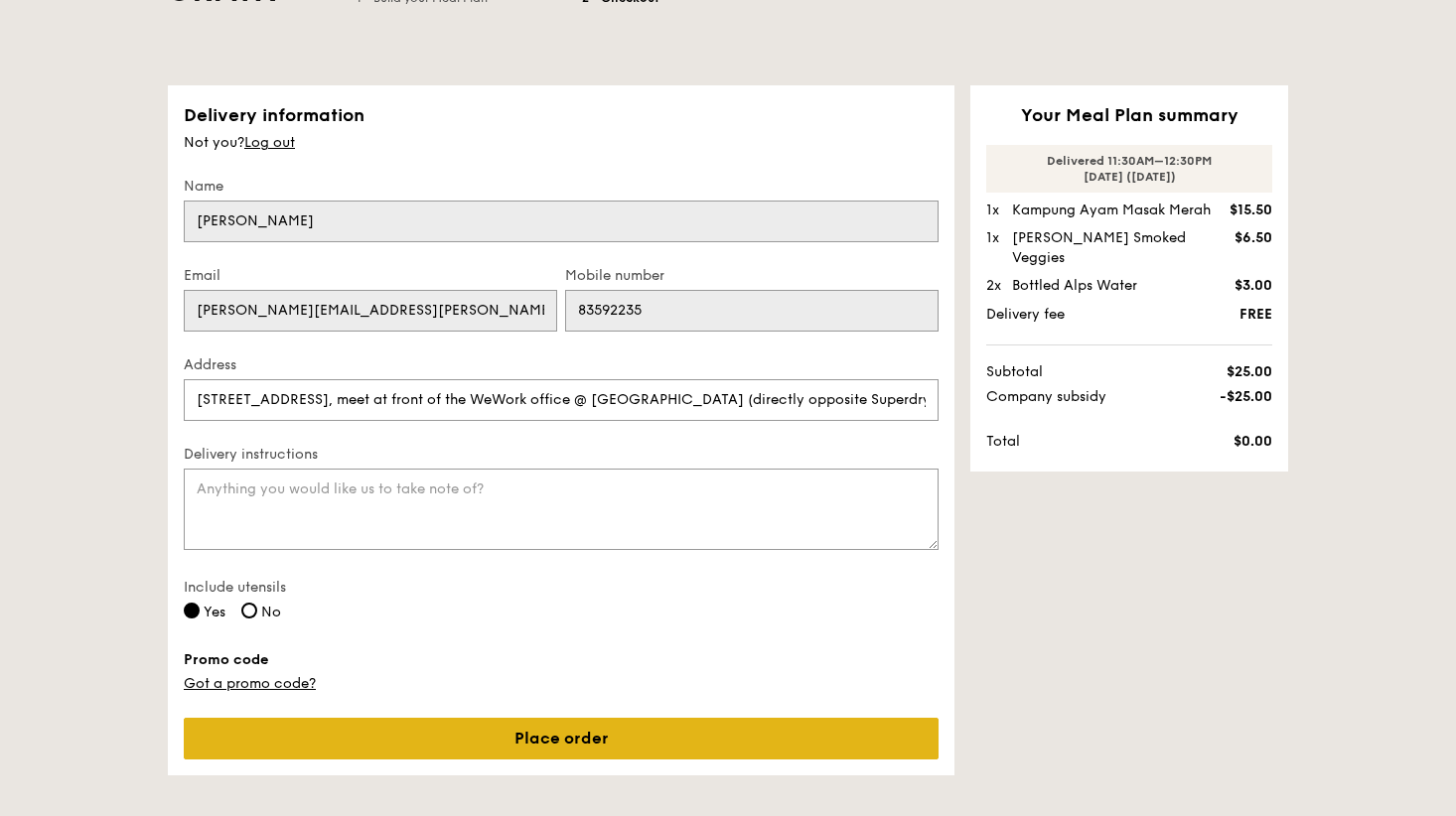 click on "Place order" at bounding box center [561, 739] 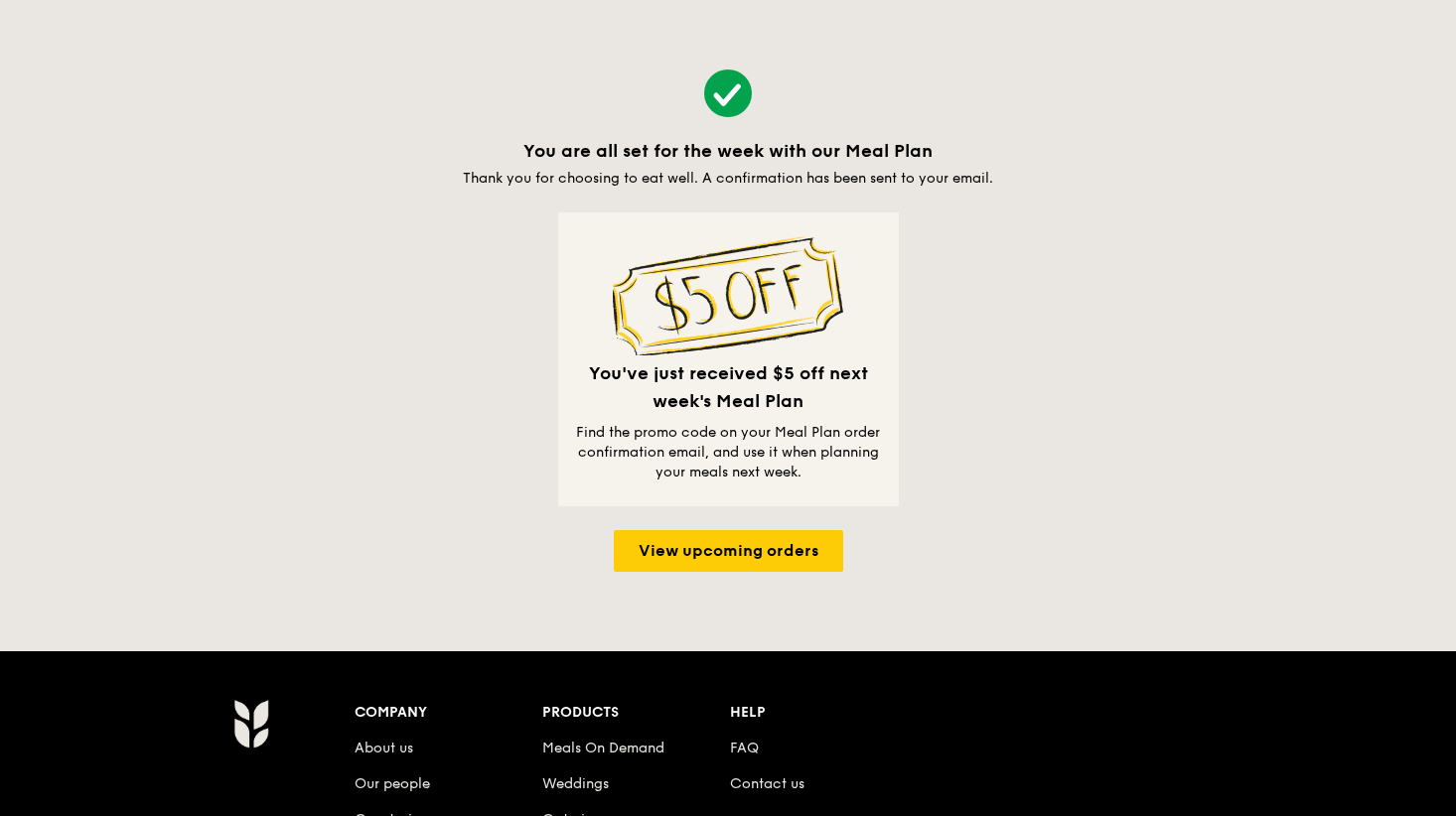 scroll, scrollTop: 0, scrollLeft: 0, axis: both 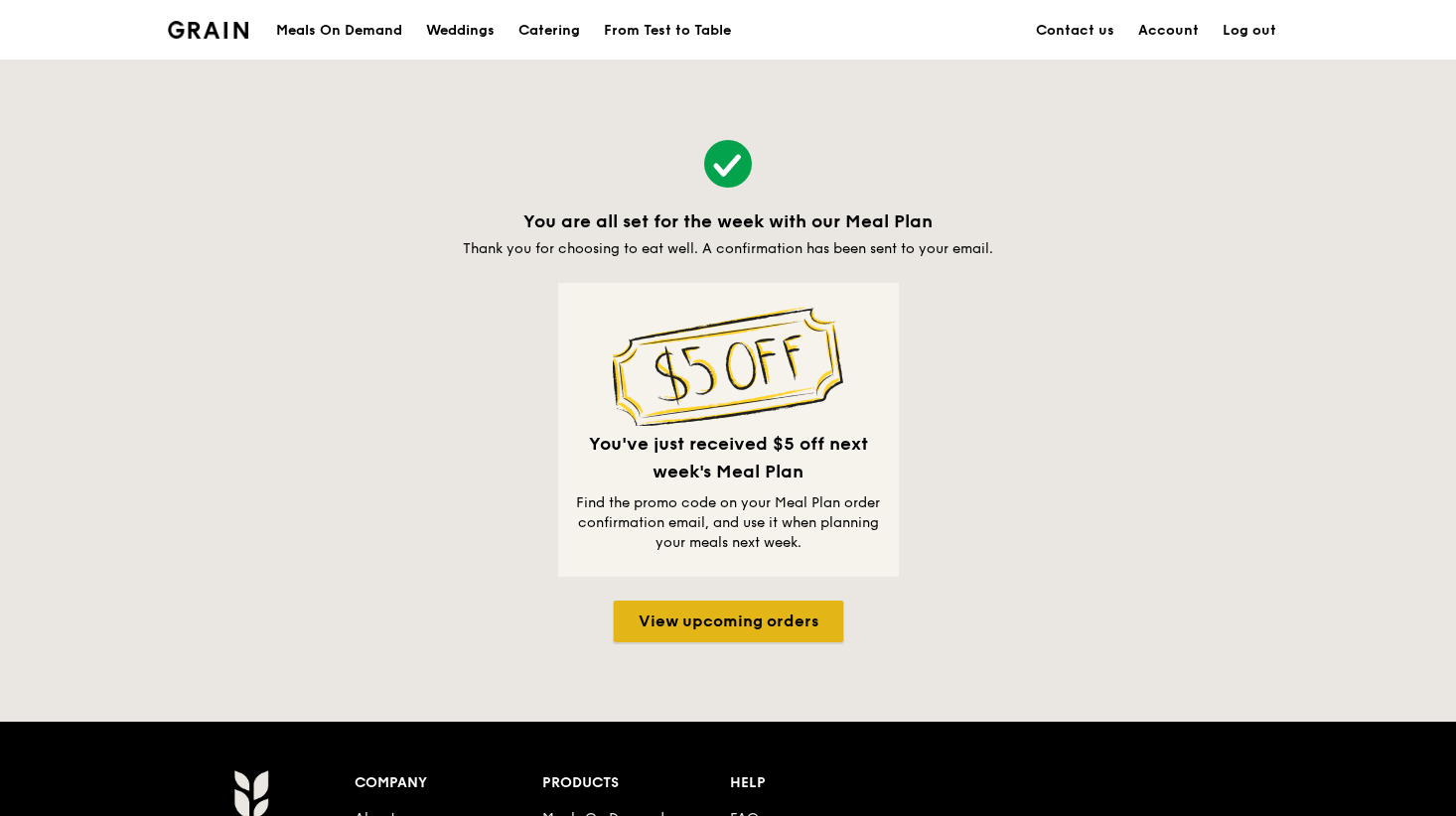click on "View upcoming orders" at bounding box center [728, 621] 